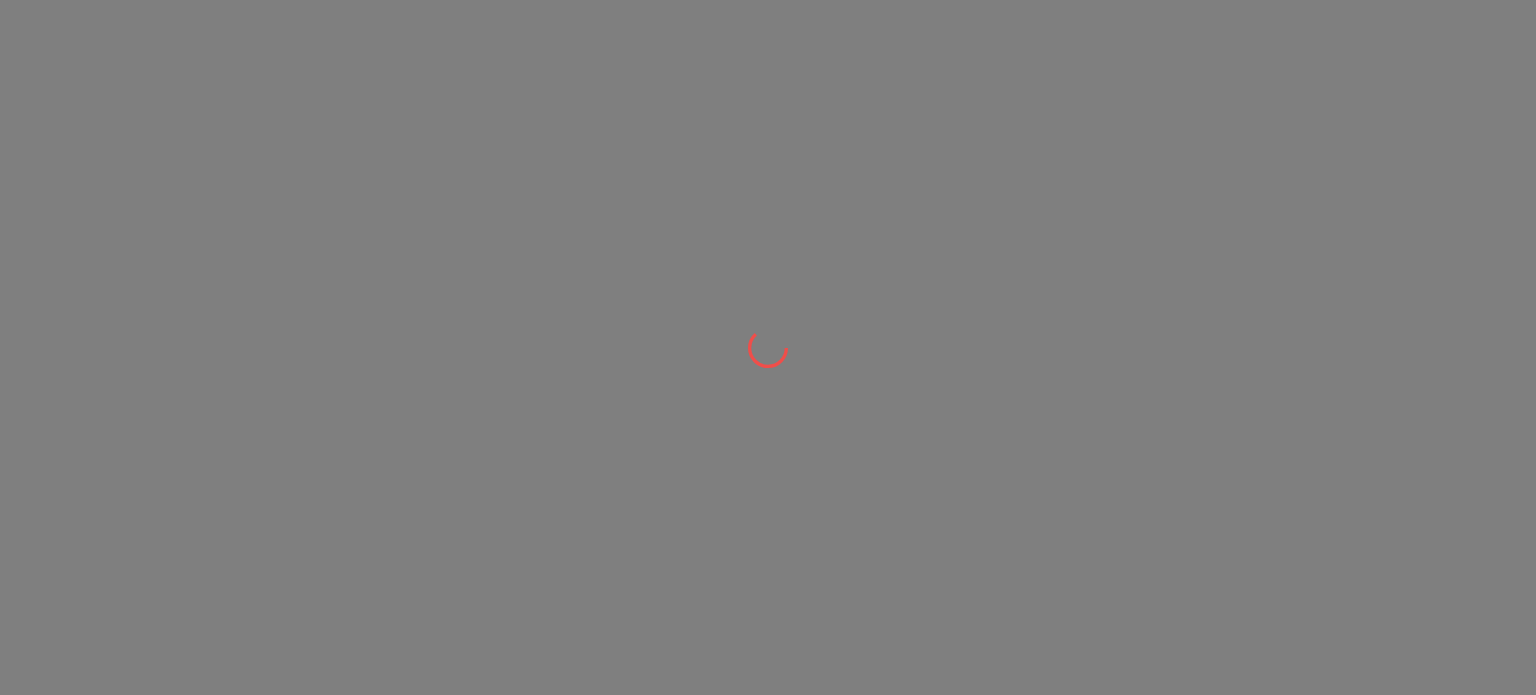 scroll, scrollTop: 0, scrollLeft: 0, axis: both 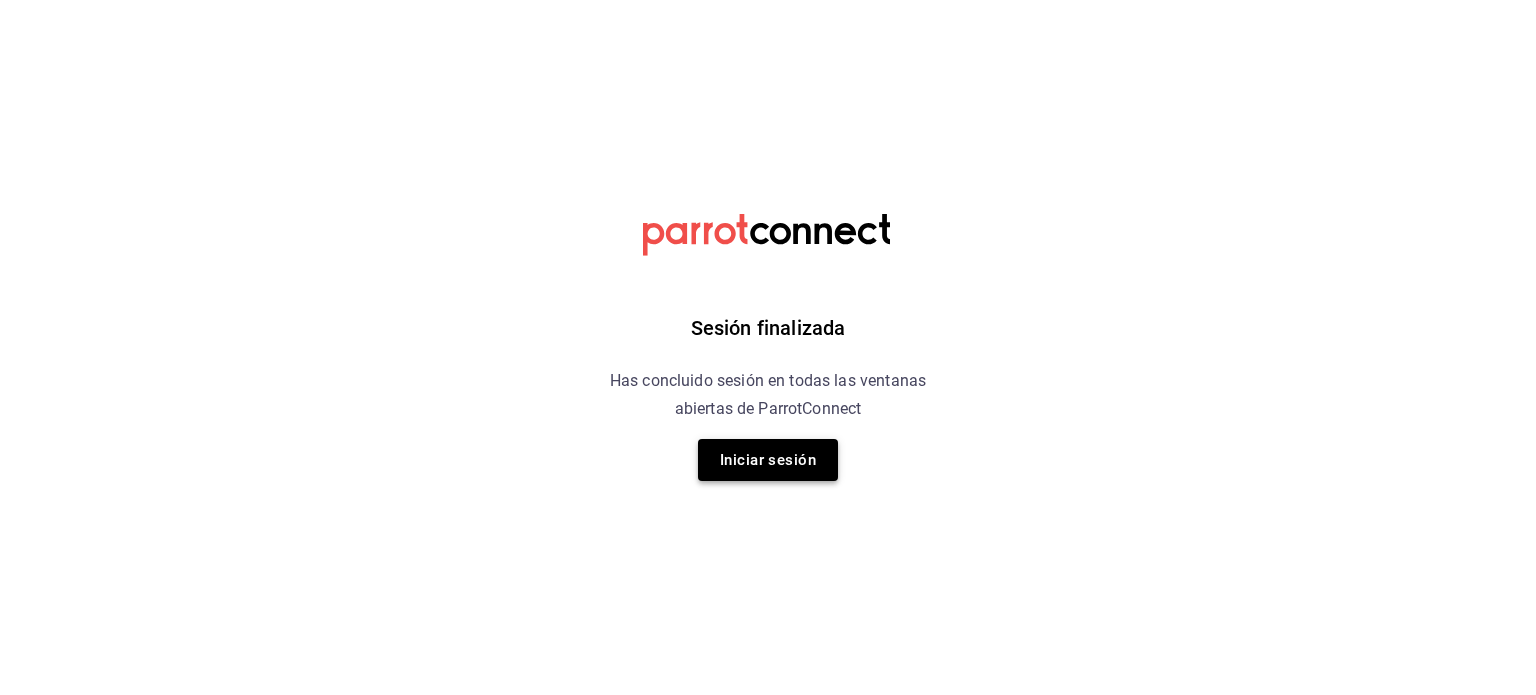 click on "Iniciar sesión" at bounding box center (768, 460) 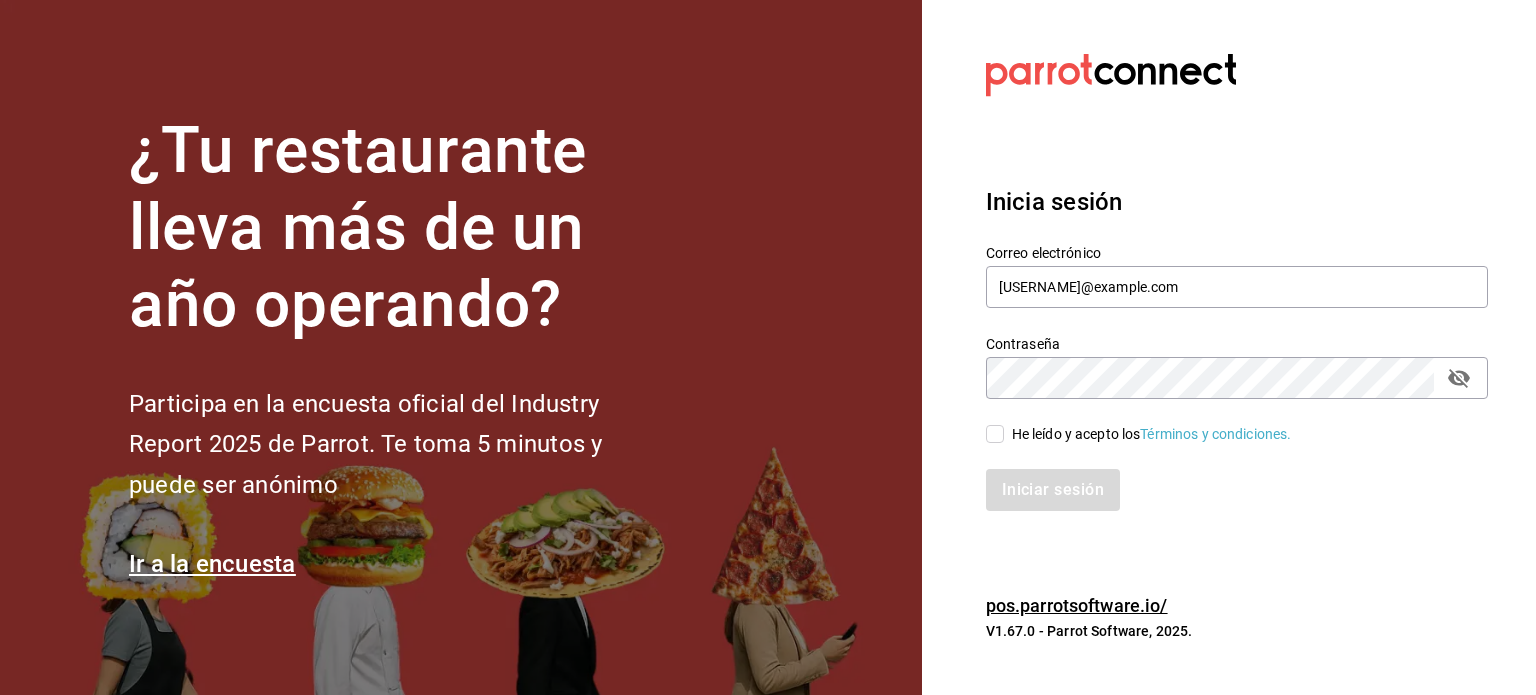 click on "He leído y acepto los  Términos y condiciones." at bounding box center (995, 434) 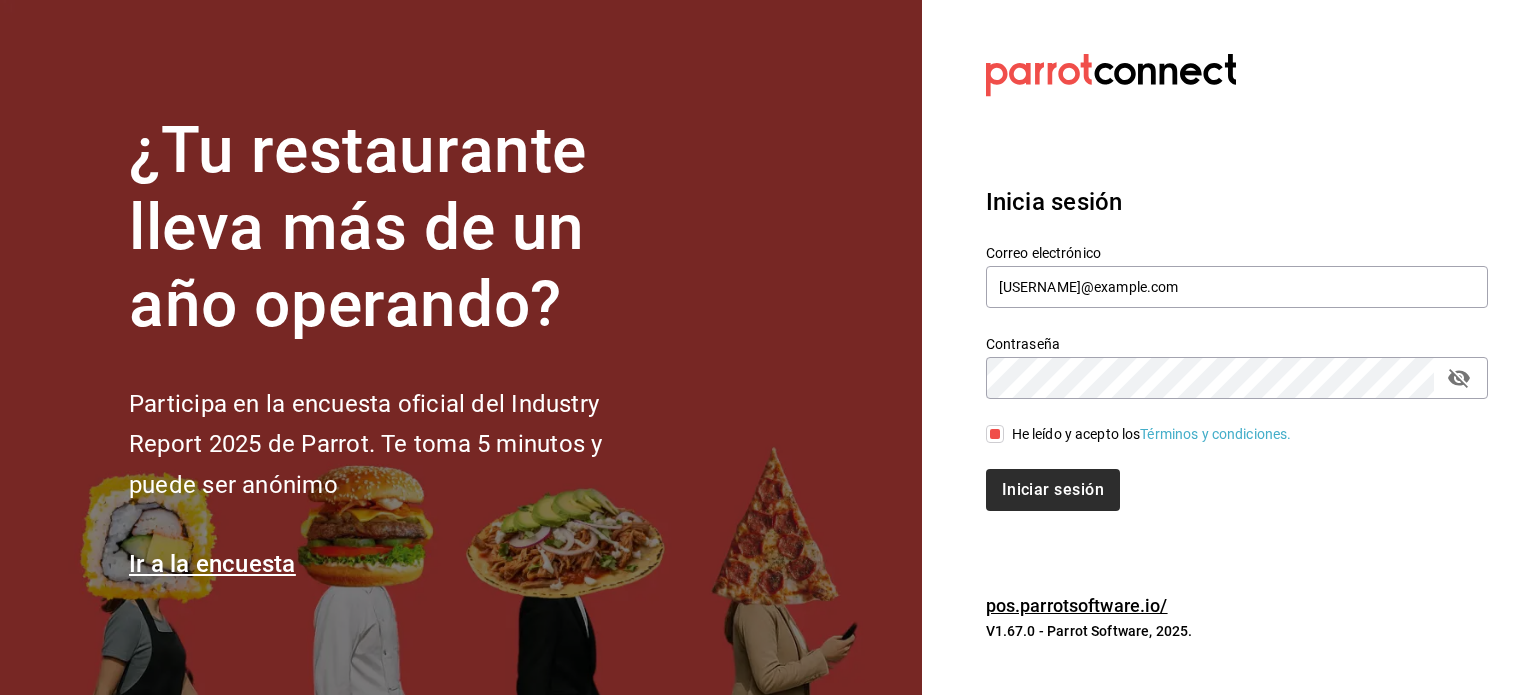 click on "Iniciar sesión" at bounding box center [1225, 478] 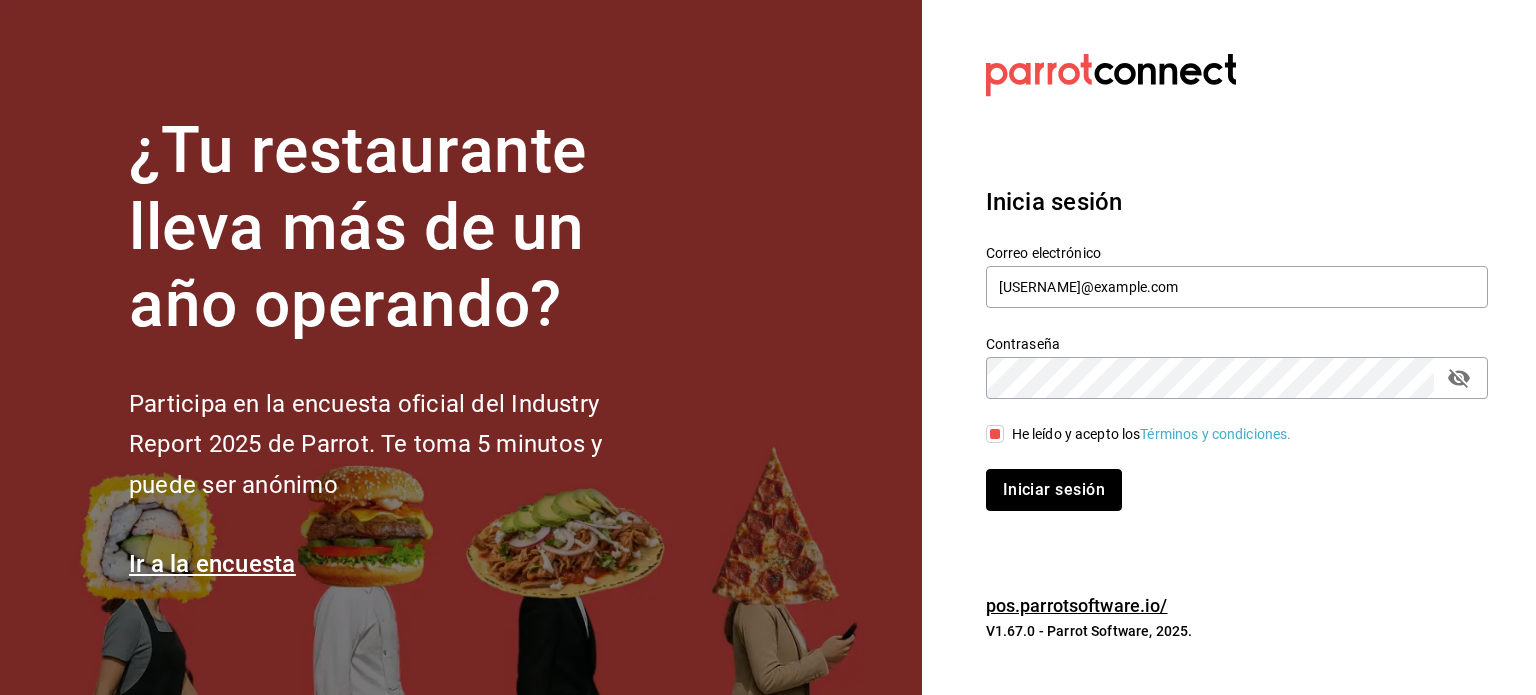 click on "Iniciar sesión" at bounding box center (1054, 490) 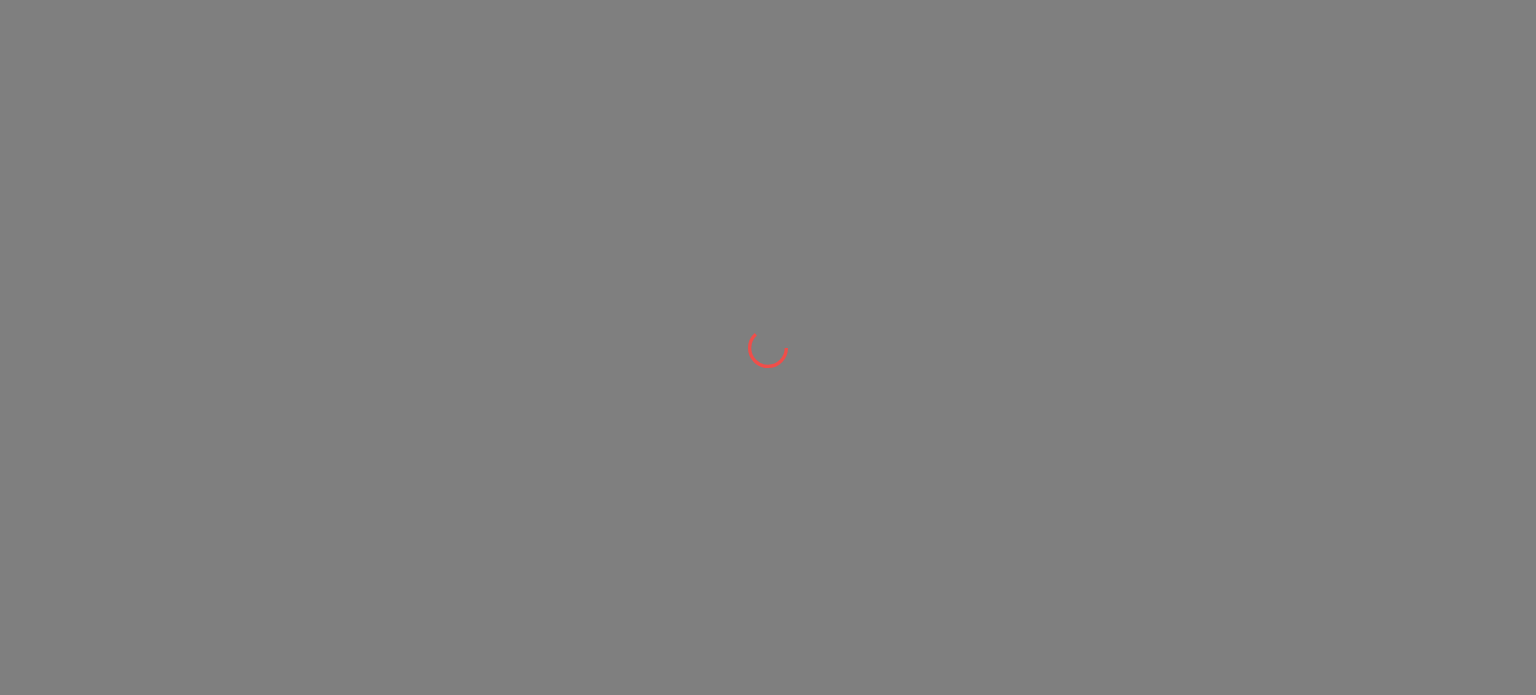 scroll, scrollTop: 0, scrollLeft: 0, axis: both 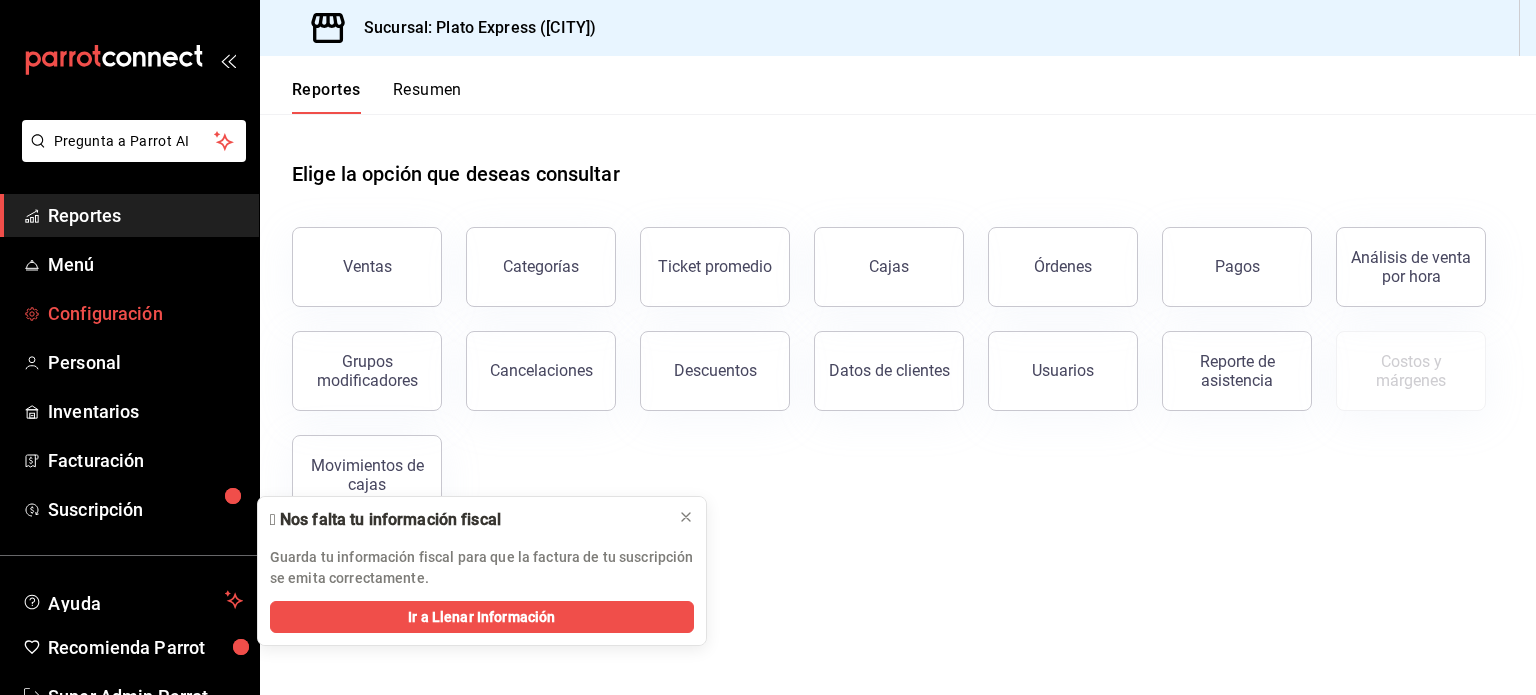 click on "Configuración" at bounding box center (145, 313) 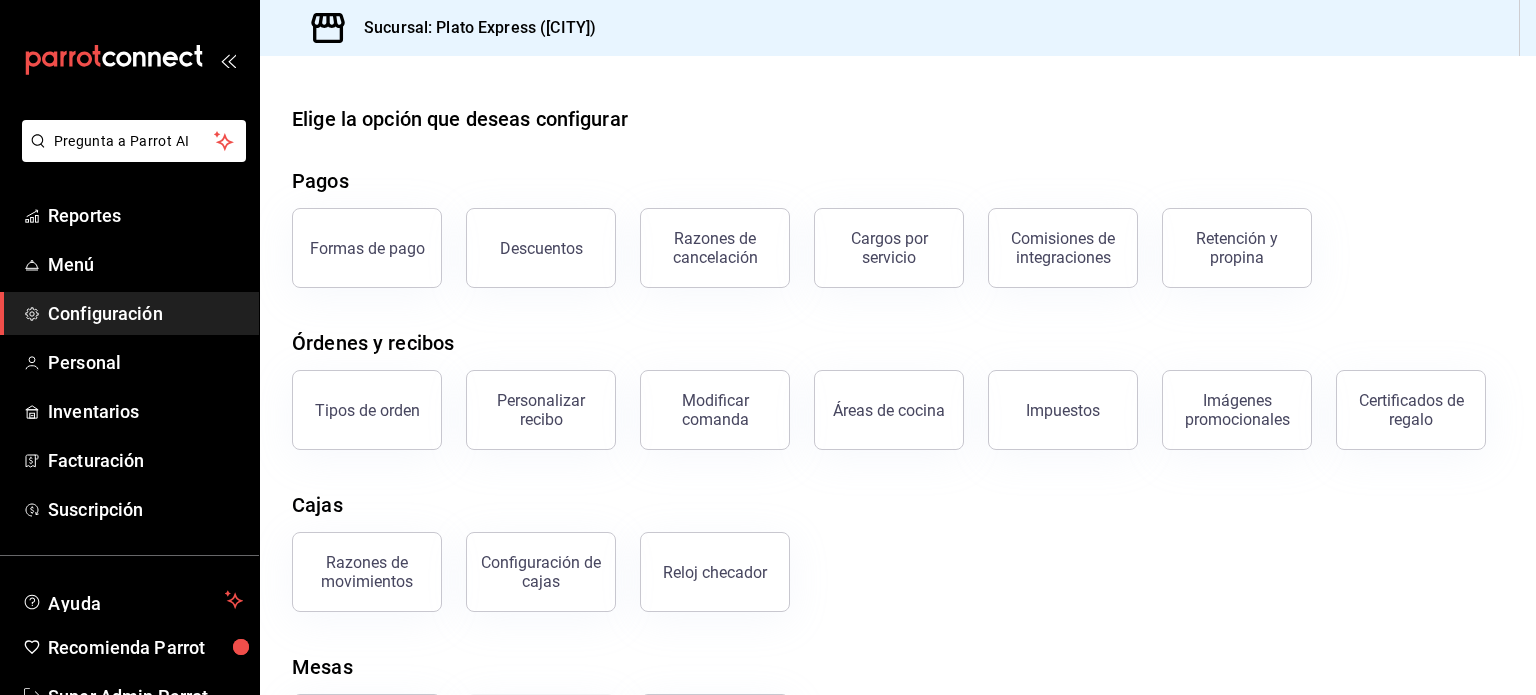 click on "Certificados de regalo" at bounding box center (1411, 410) 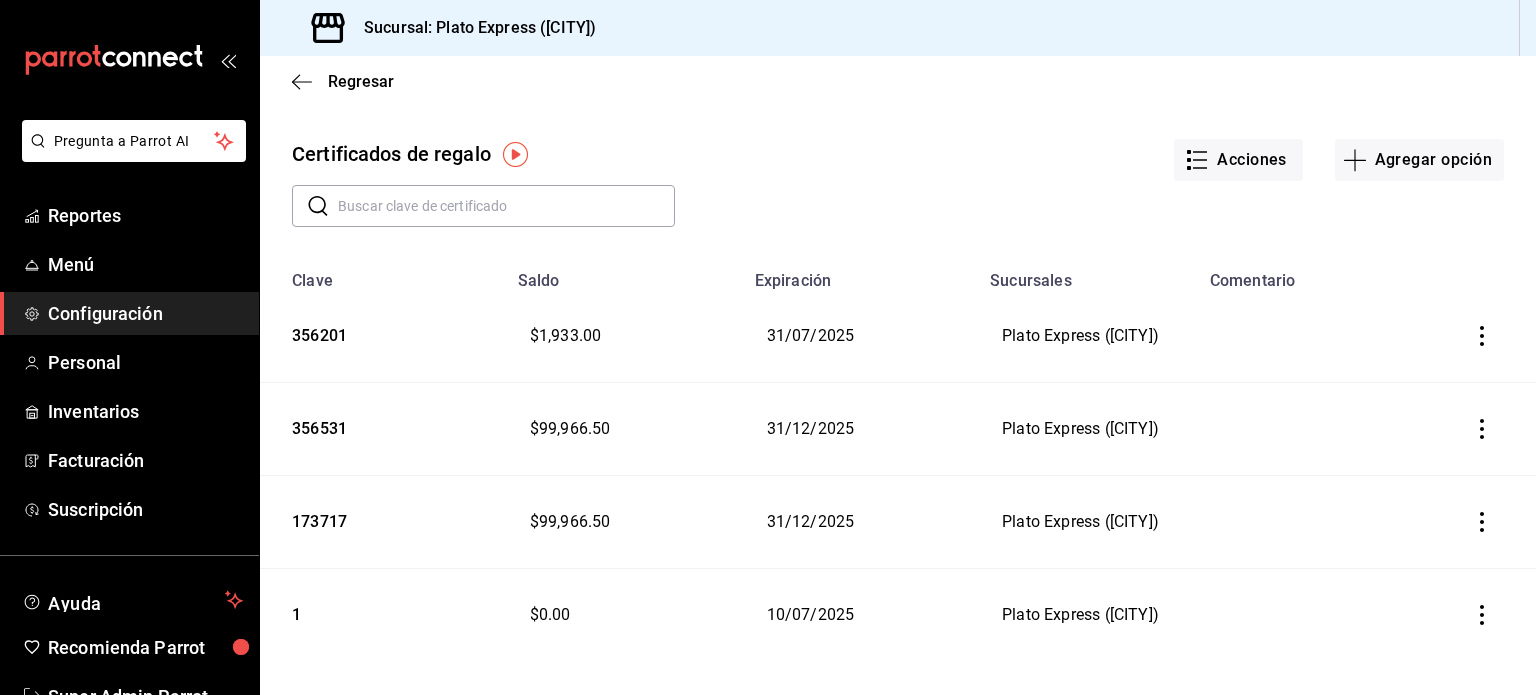 click on "Configuración" at bounding box center (145, 313) 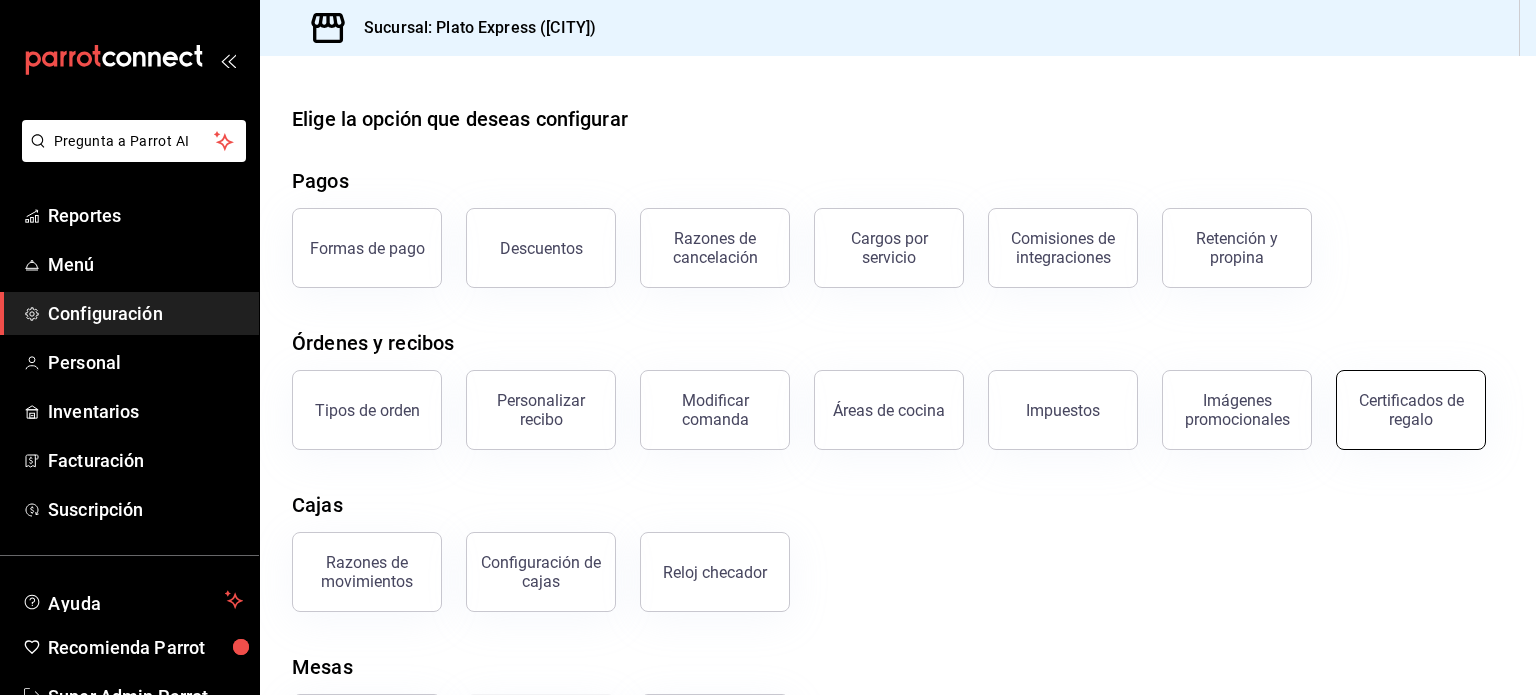 click on "Certificados de regalo" at bounding box center [1411, 410] 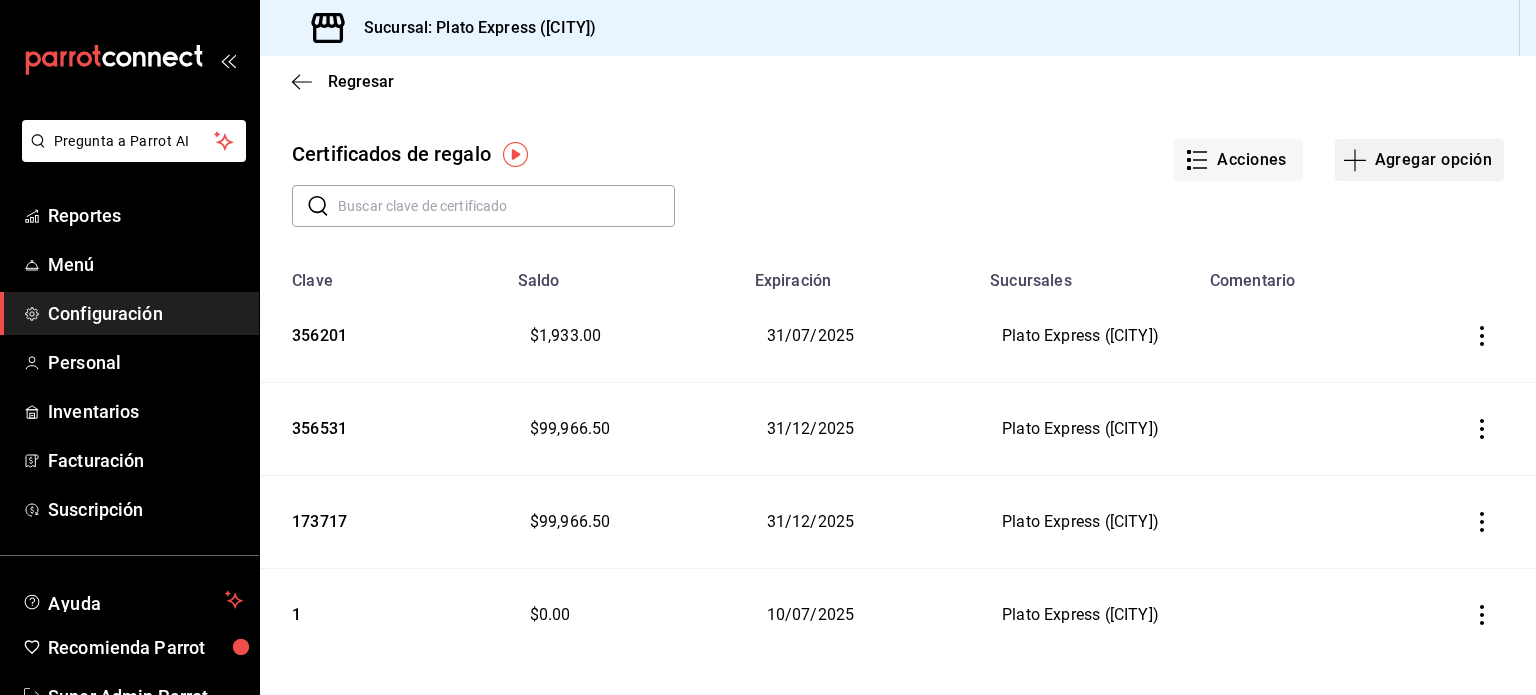 click on "Agregar opción" at bounding box center [1419, 160] 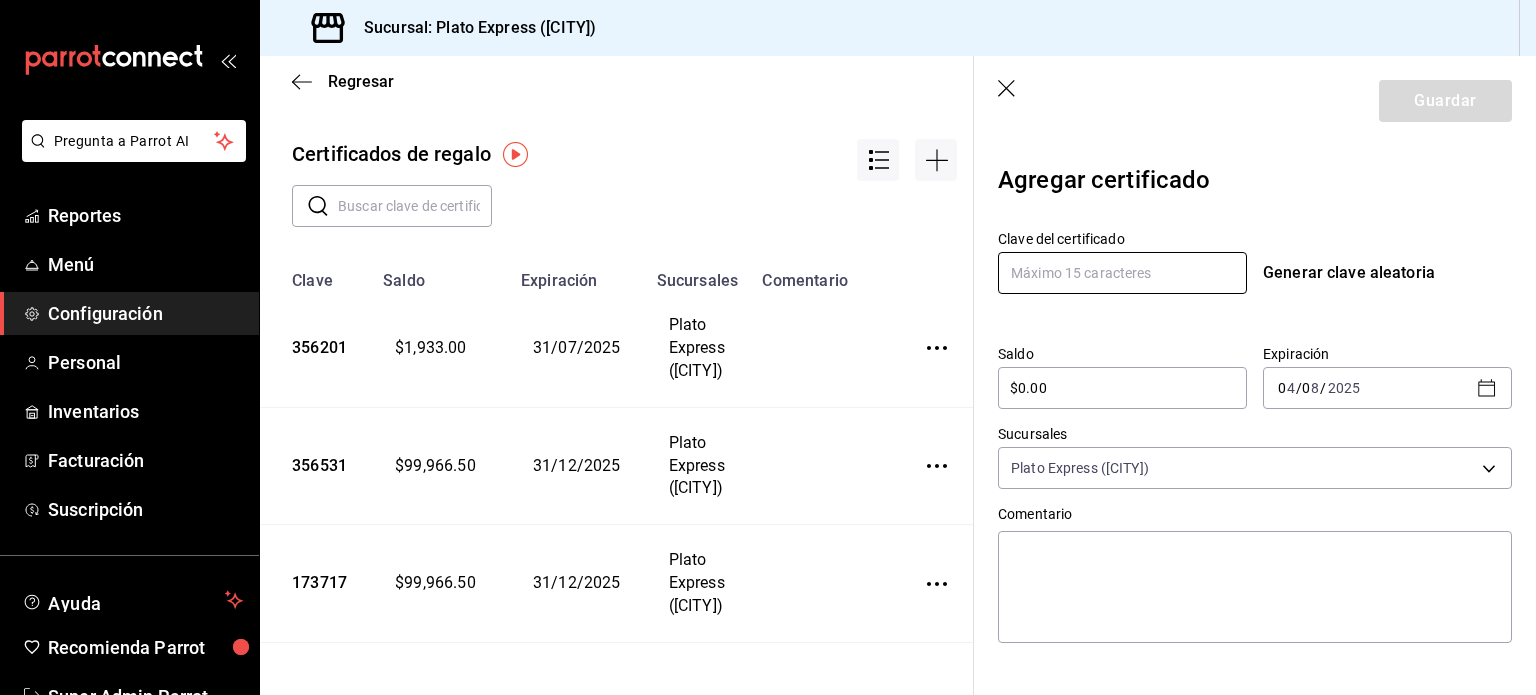 click at bounding box center (1122, 273) 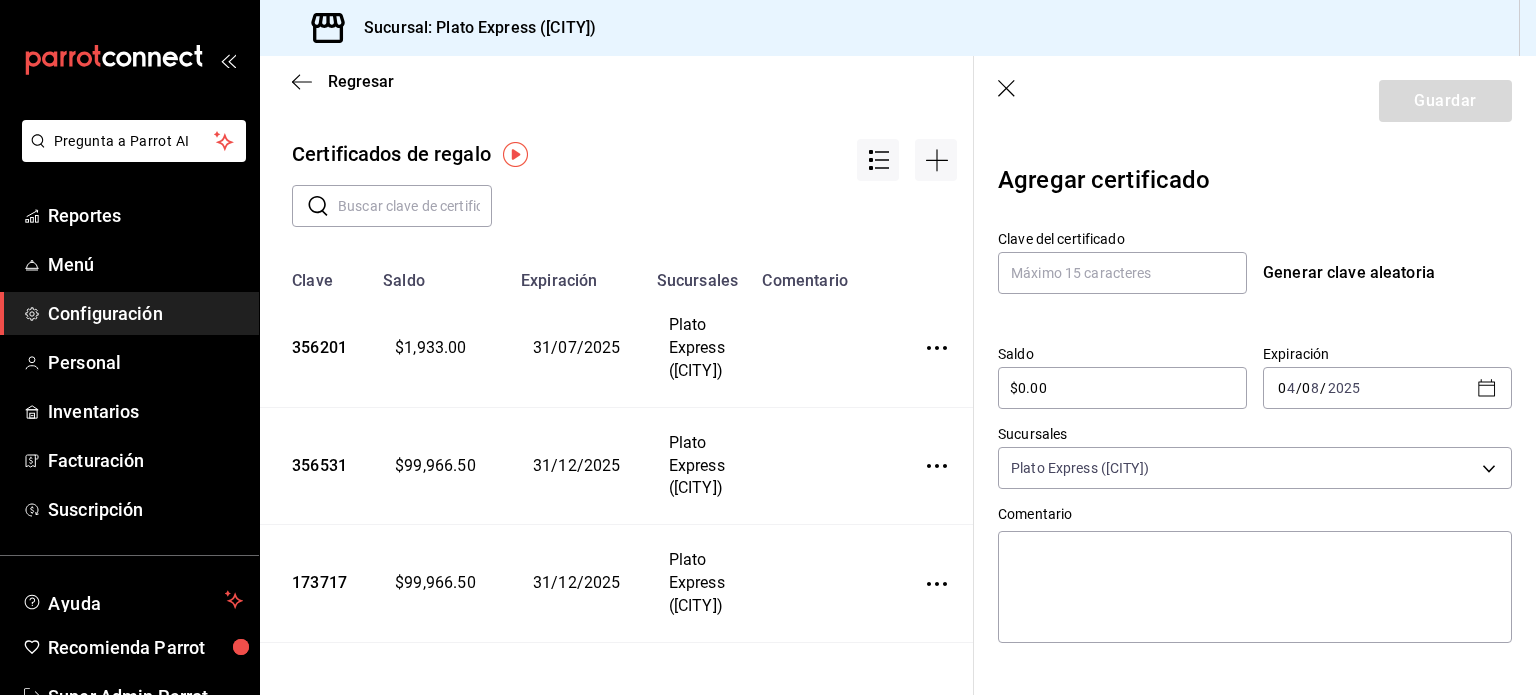 click on "Guardar" at bounding box center [1255, 101] 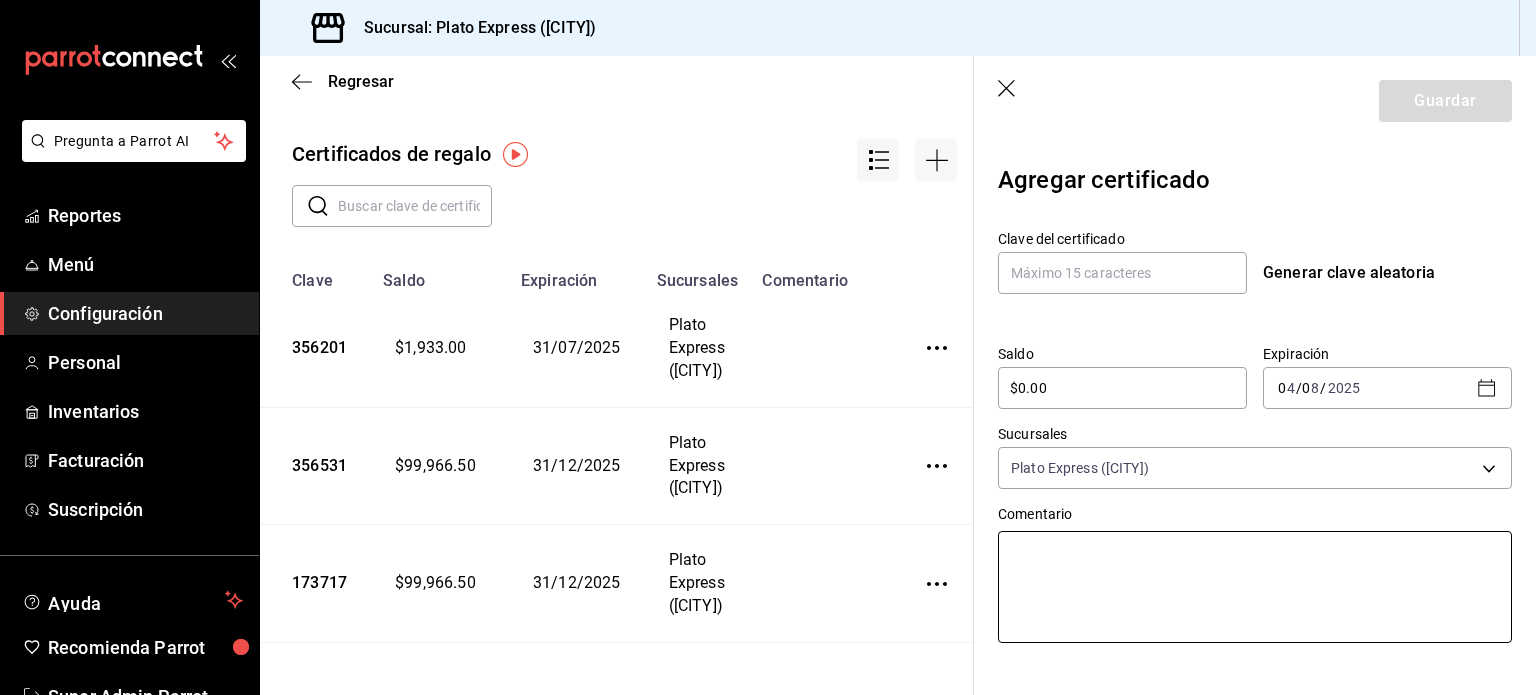 click at bounding box center (1255, 587) 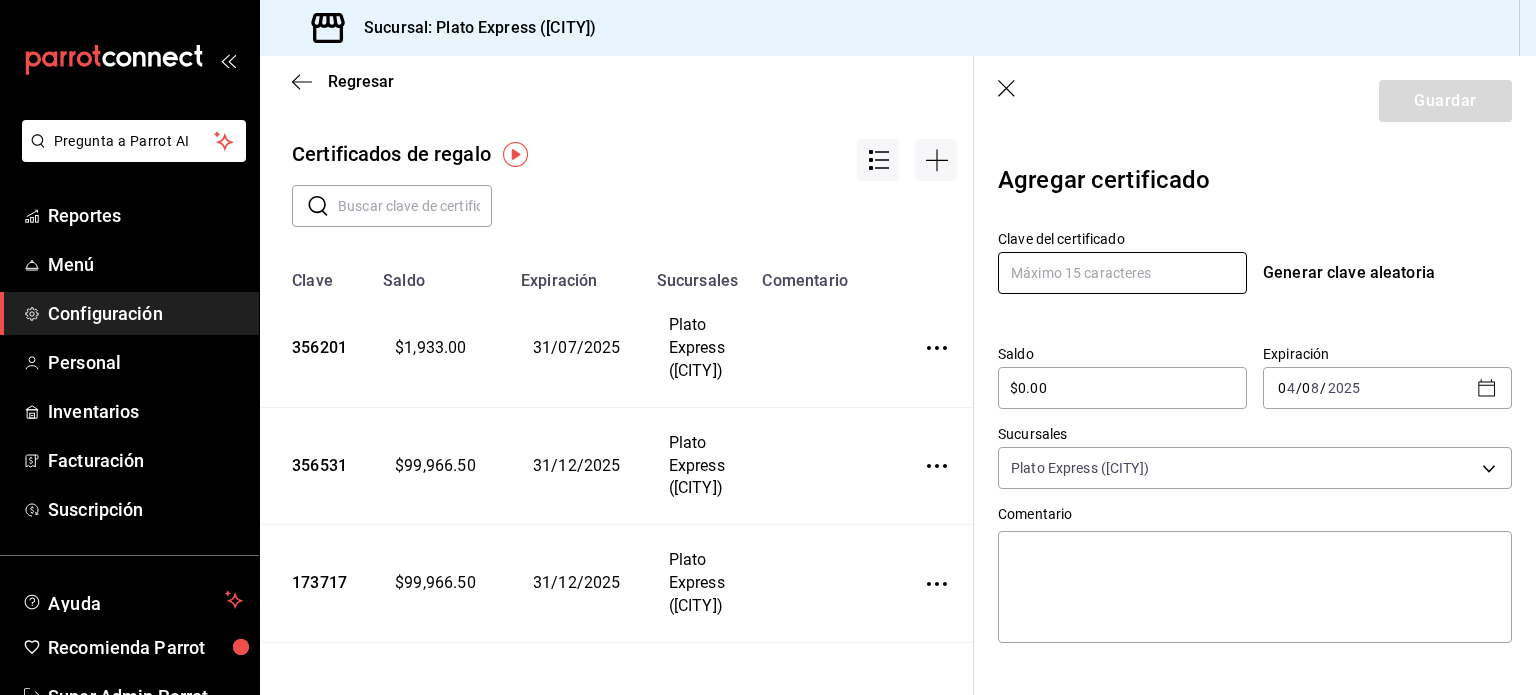 click at bounding box center (1122, 273) 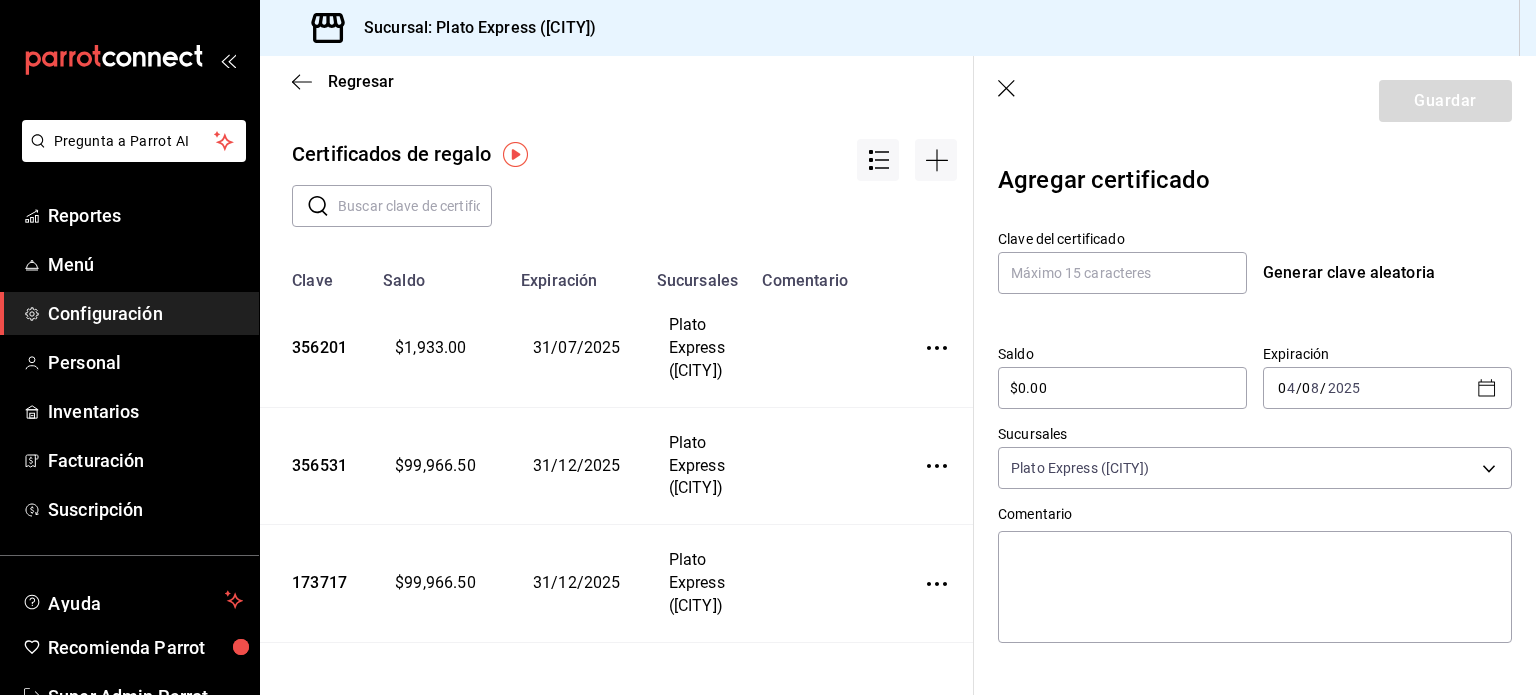 click 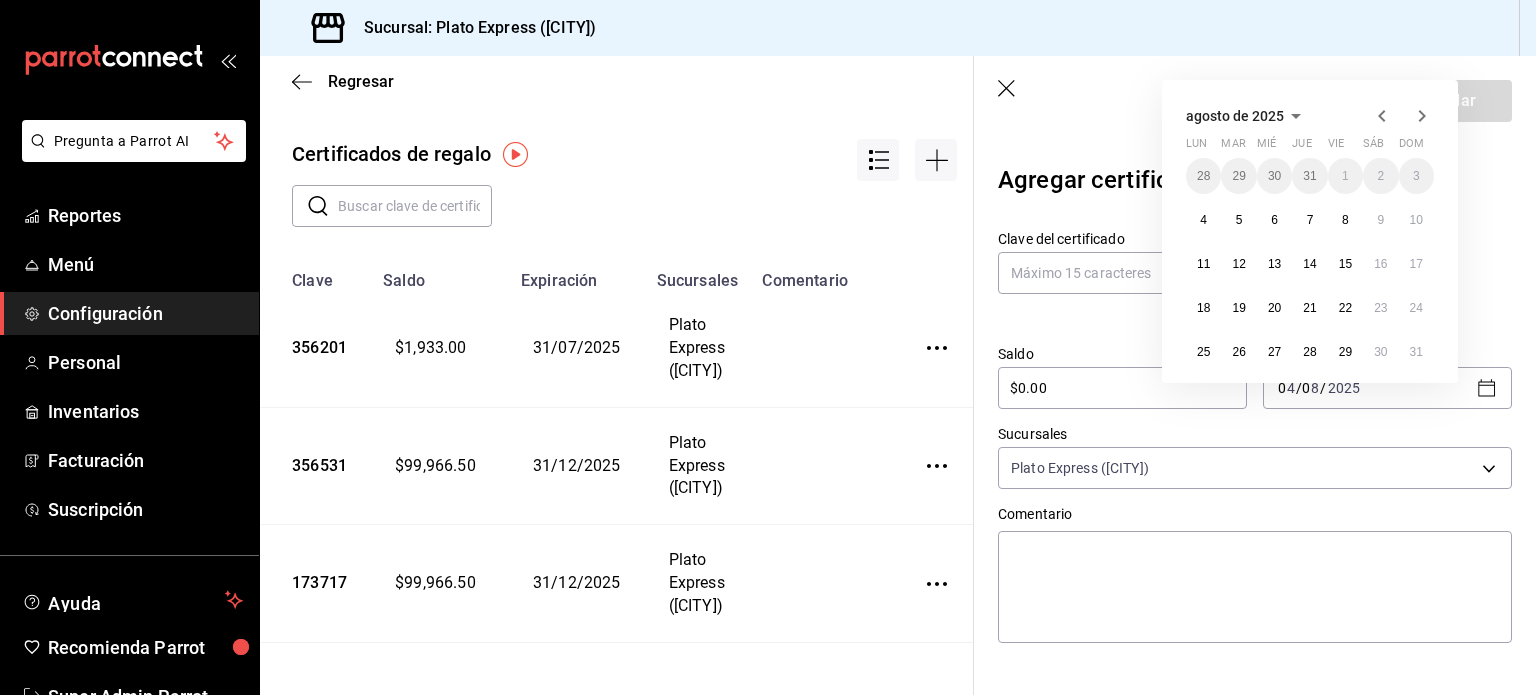 click 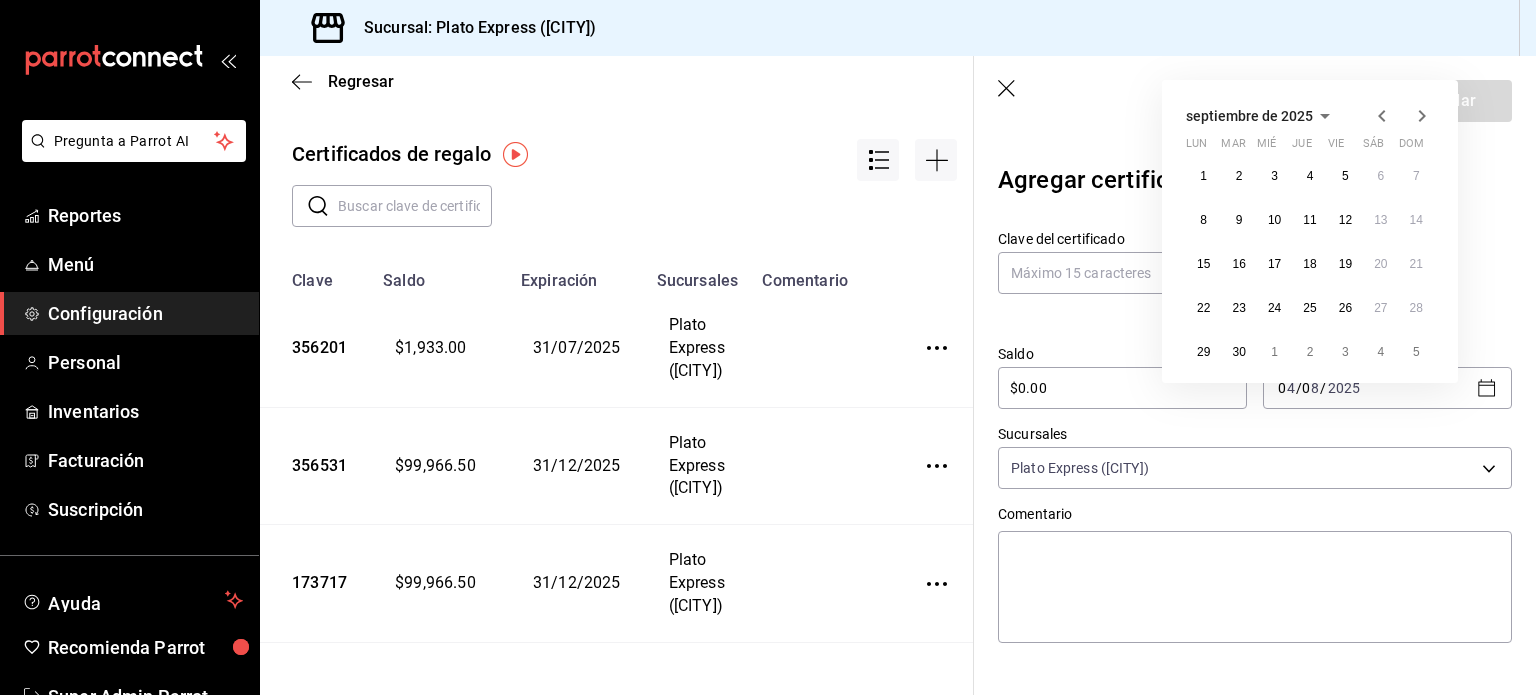click 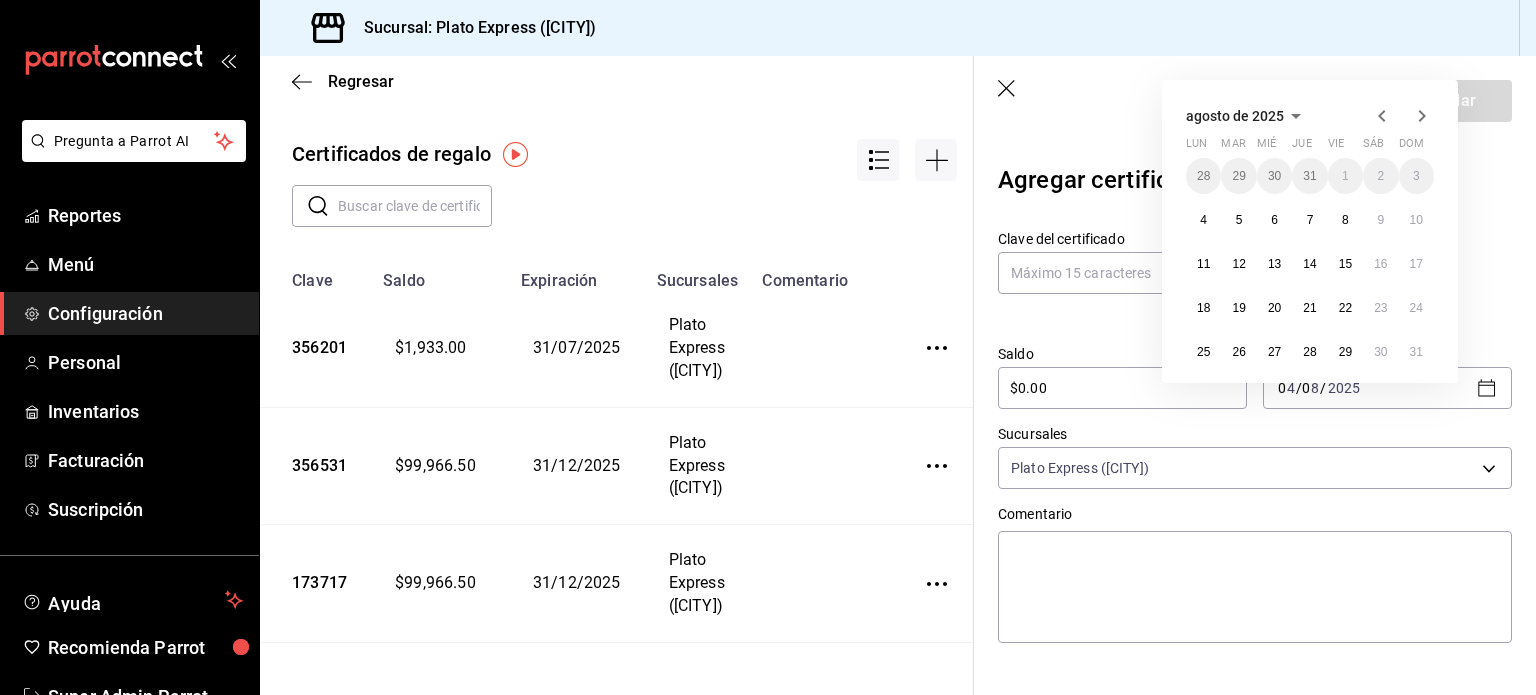 click 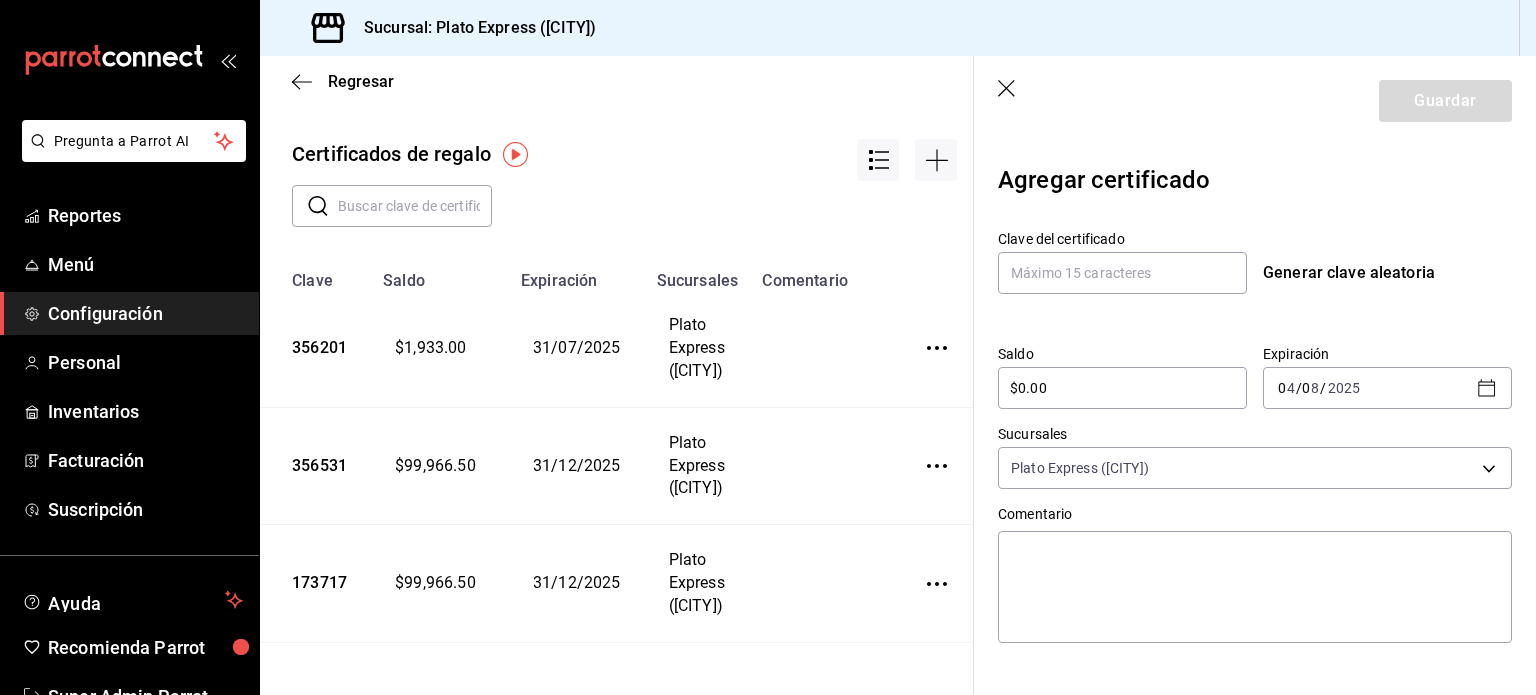 click on "Guardar" at bounding box center [1255, 101] 